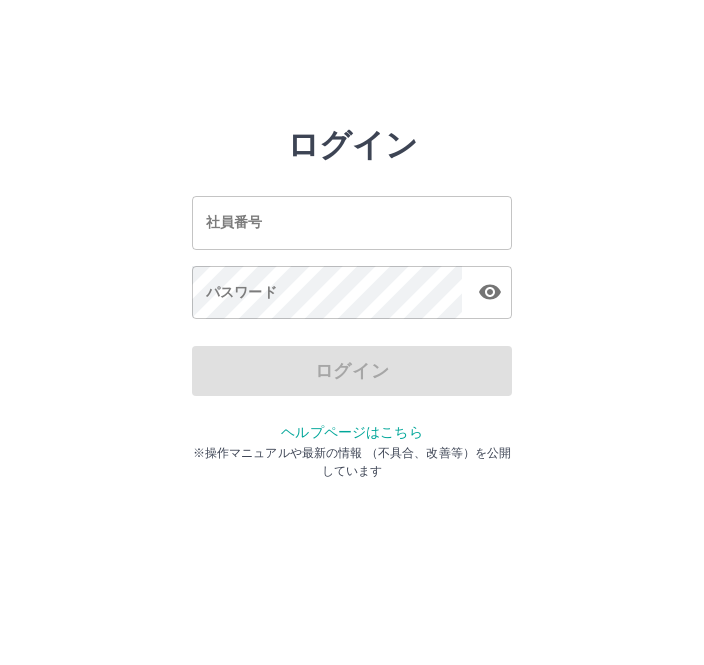 scroll, scrollTop: 0, scrollLeft: 0, axis: both 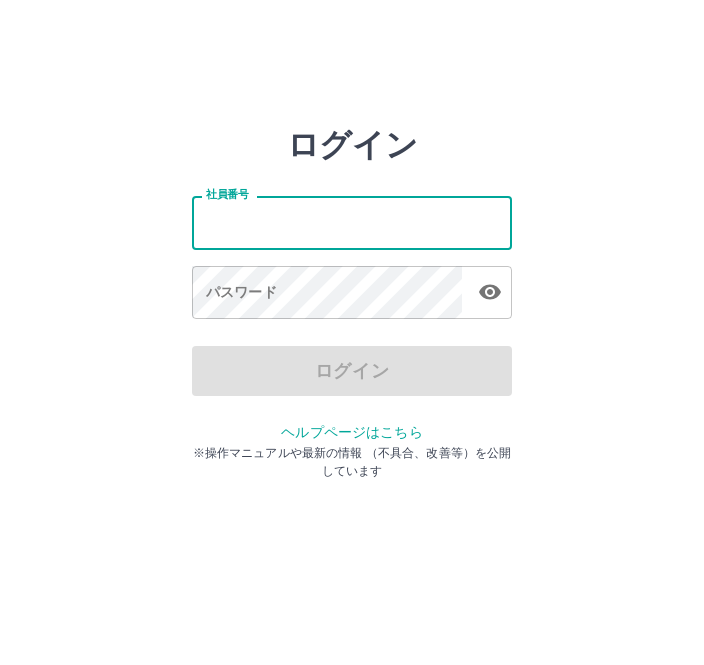 click on "社員番号" at bounding box center [352, 222] 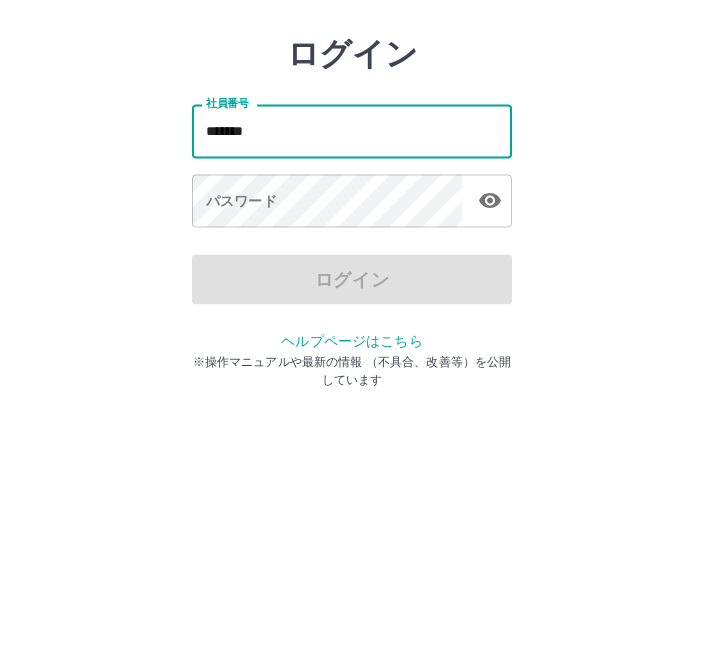 type on "*******" 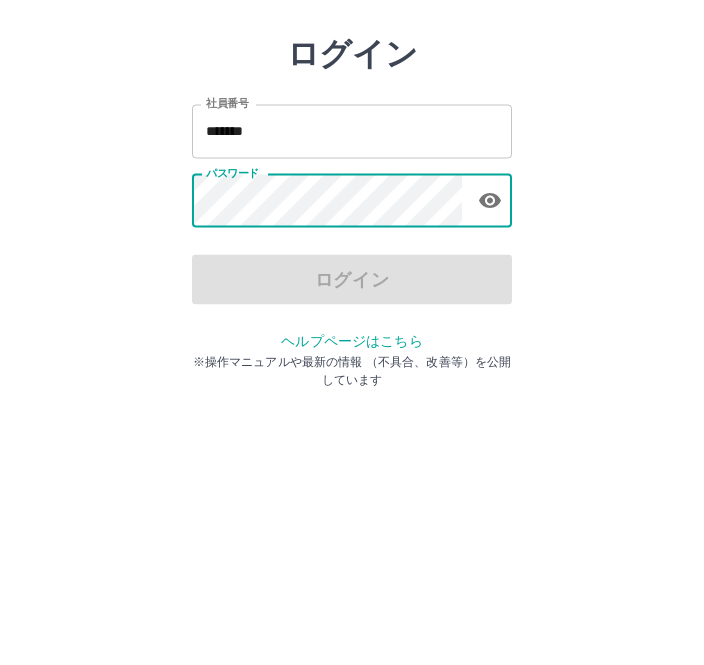 click on "ログイン" at bounding box center (352, 371) 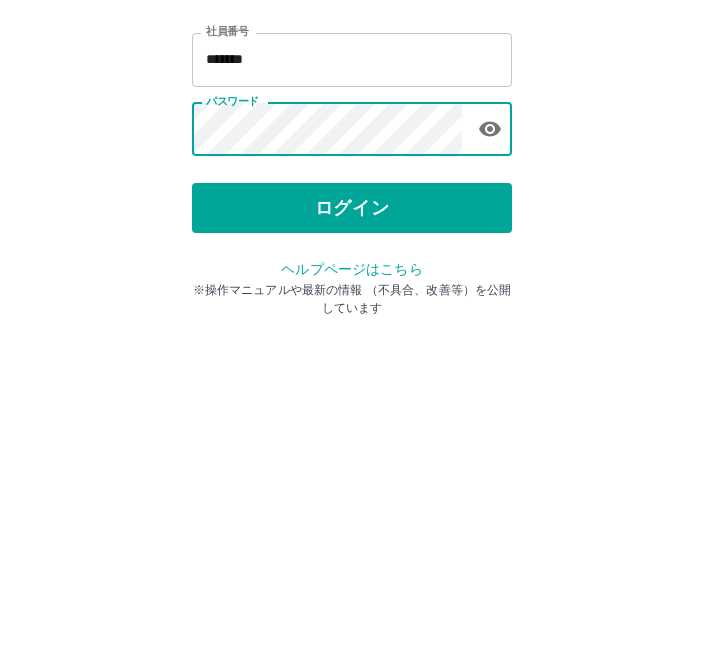 click on "ログイン" at bounding box center [352, 371] 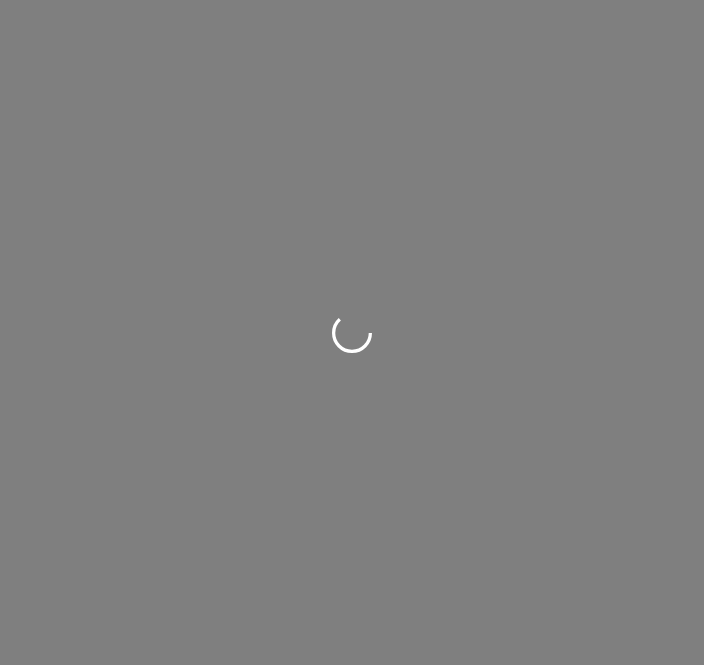 scroll, scrollTop: 0, scrollLeft: 0, axis: both 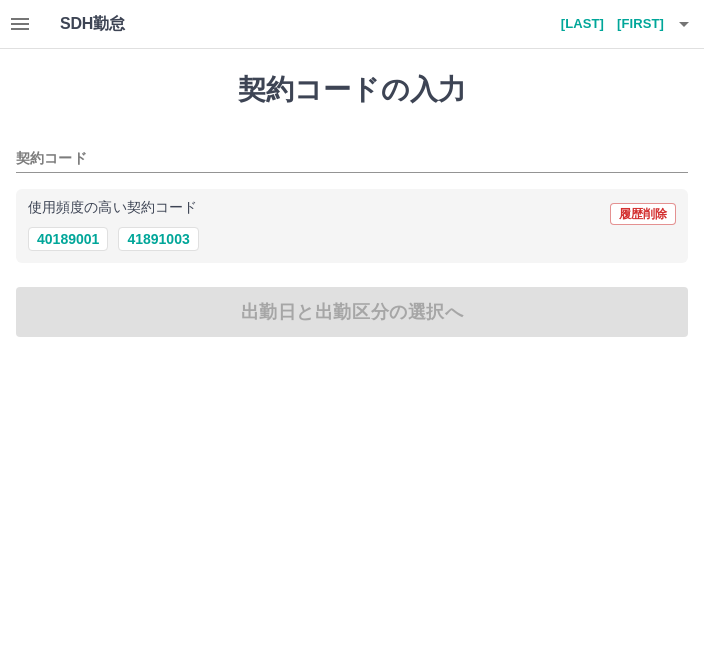 click on "41891003" at bounding box center (158, 239) 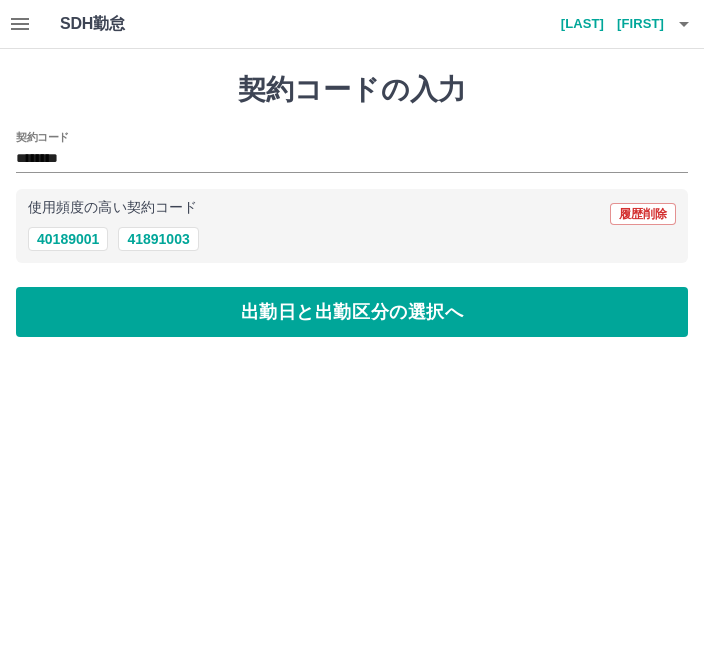 click on "出勤日と出勤区分の選択へ" at bounding box center [352, 312] 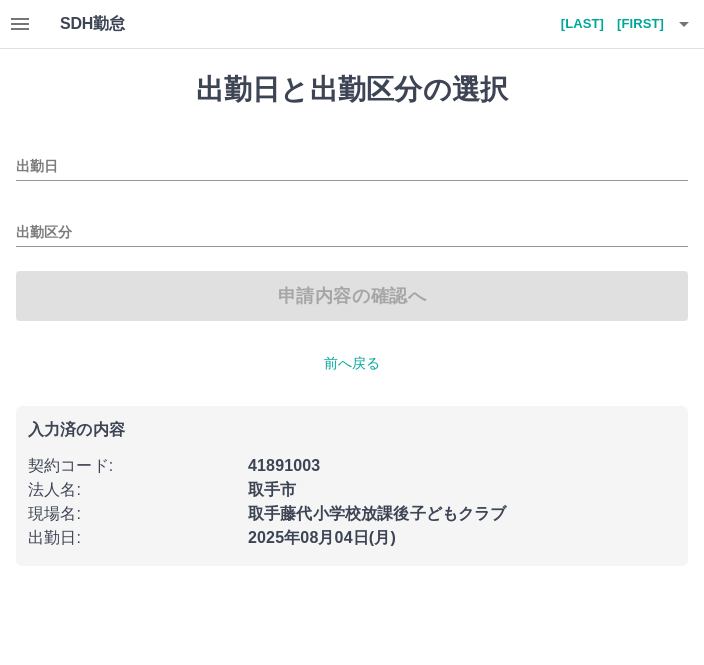 type on "**********" 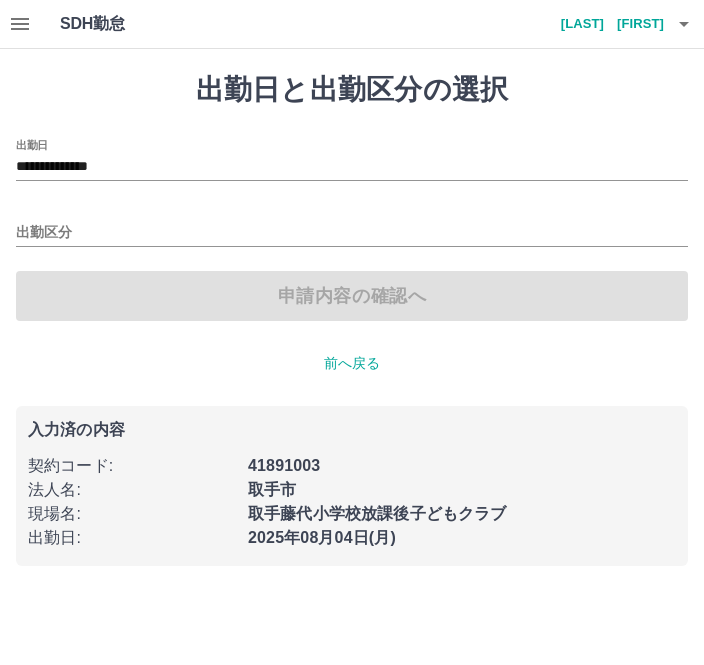 click on "出勤区分" at bounding box center (352, 233) 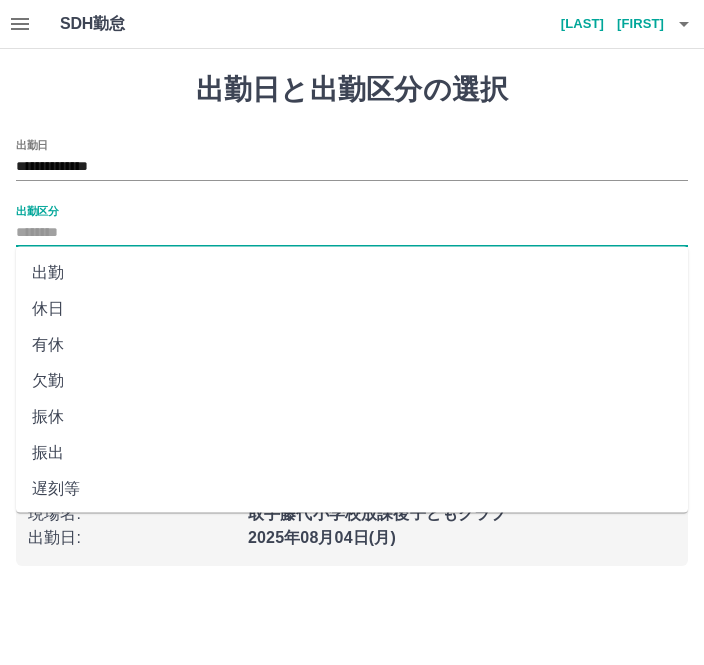 click on "出勤区分" at bounding box center (352, 233) 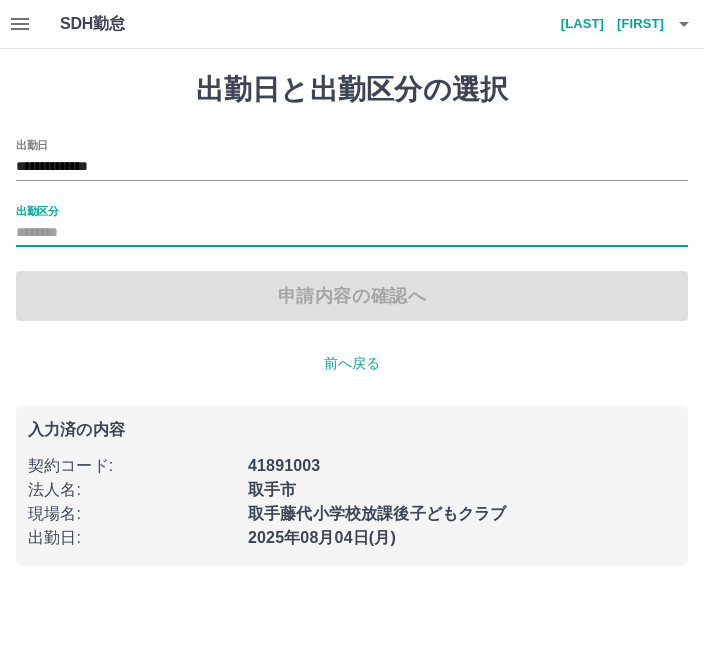 click on "出勤区分" at bounding box center [352, 233] 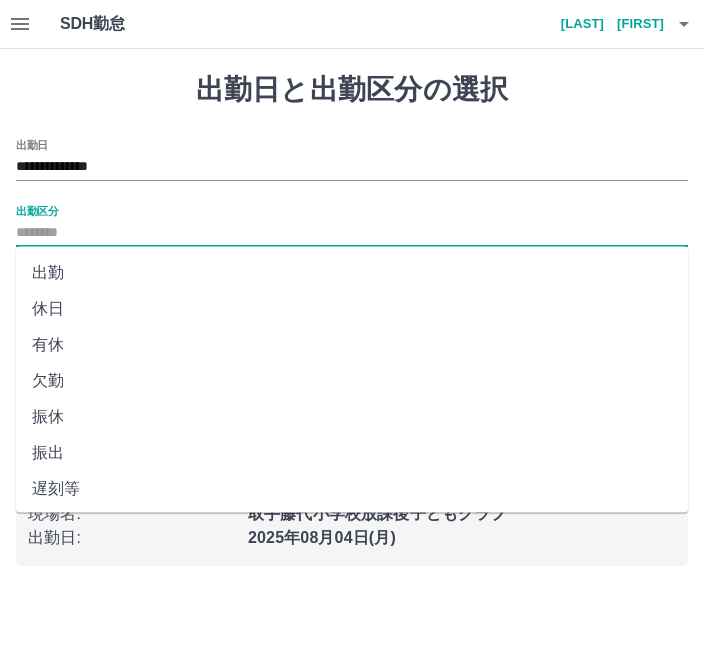 click on "出勤" at bounding box center [352, 273] 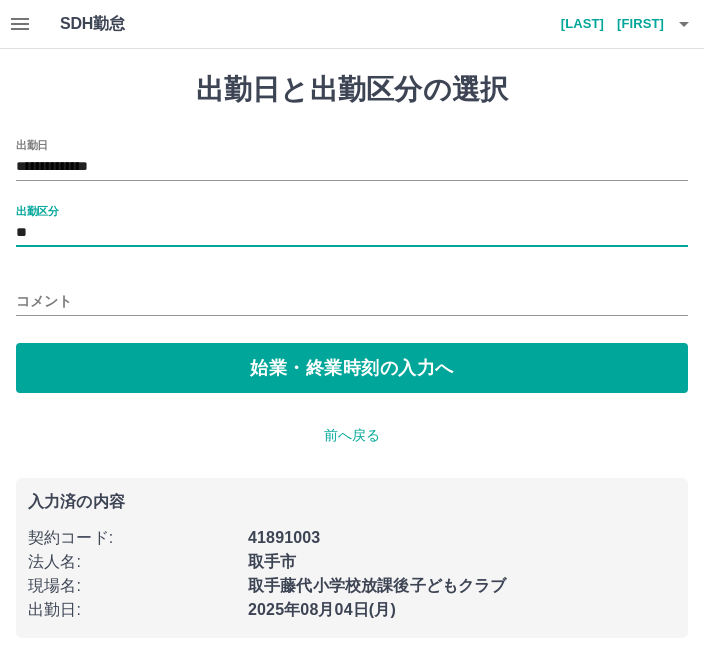 click on "コメント" at bounding box center [352, 295] 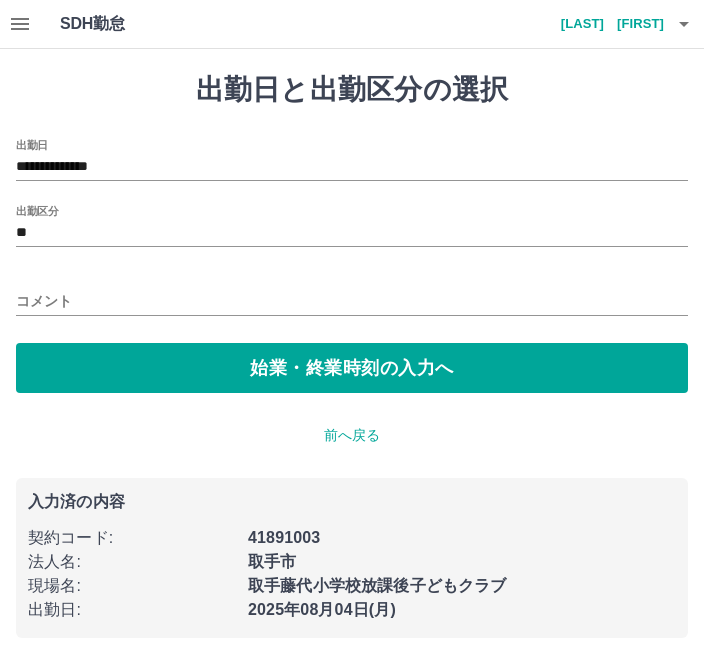 click on "**" at bounding box center (352, 233) 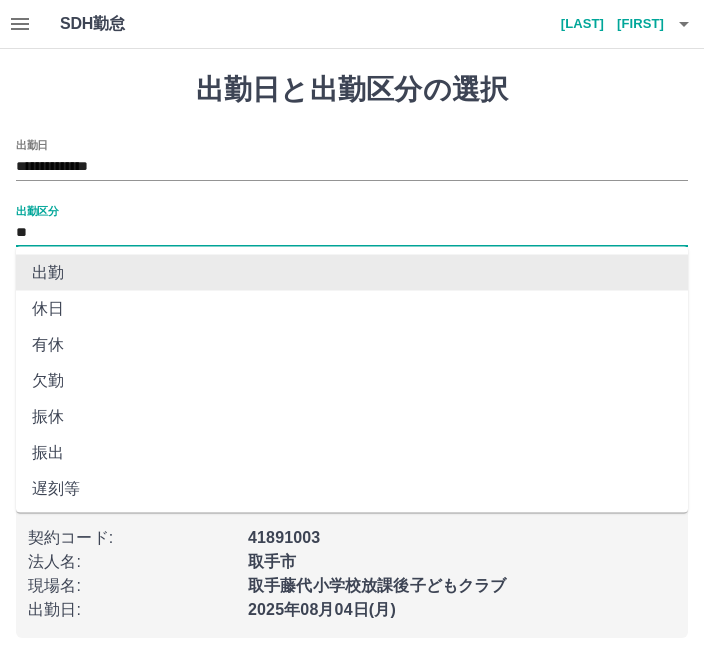 click on "出勤" at bounding box center (352, 273) 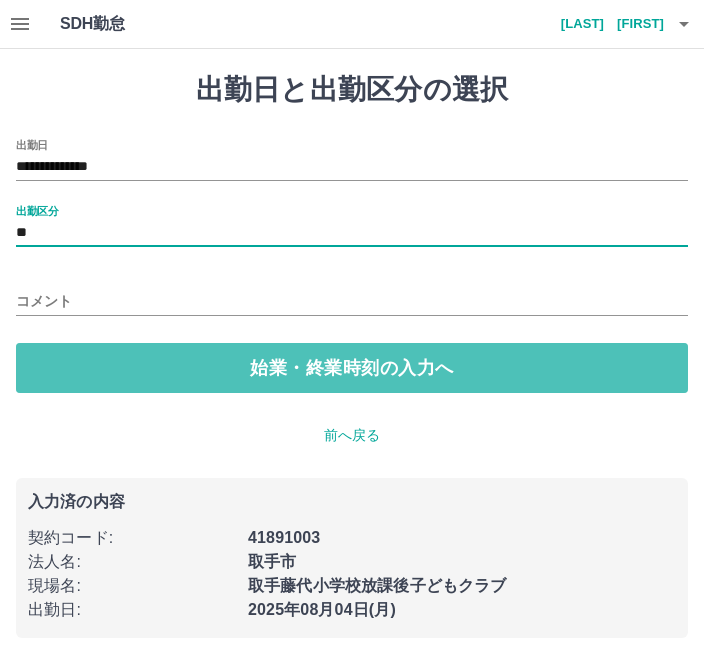 click on "始業・終業時刻の入力へ" at bounding box center (352, 368) 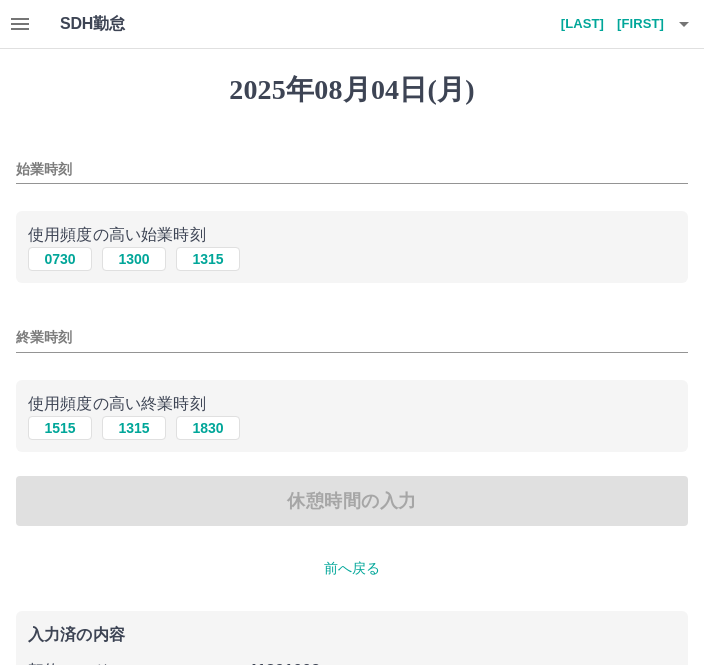 click on "1315" at bounding box center (208, 259) 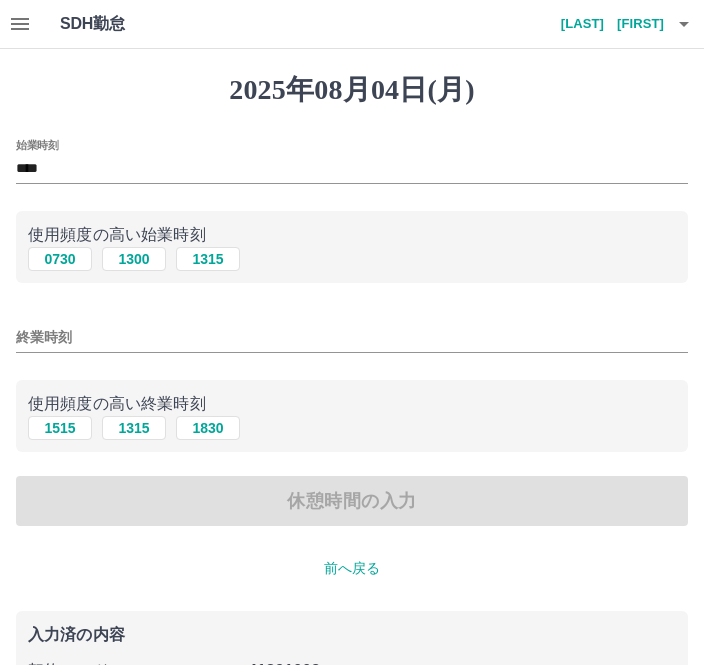 click on "終業時刻" at bounding box center (352, 337) 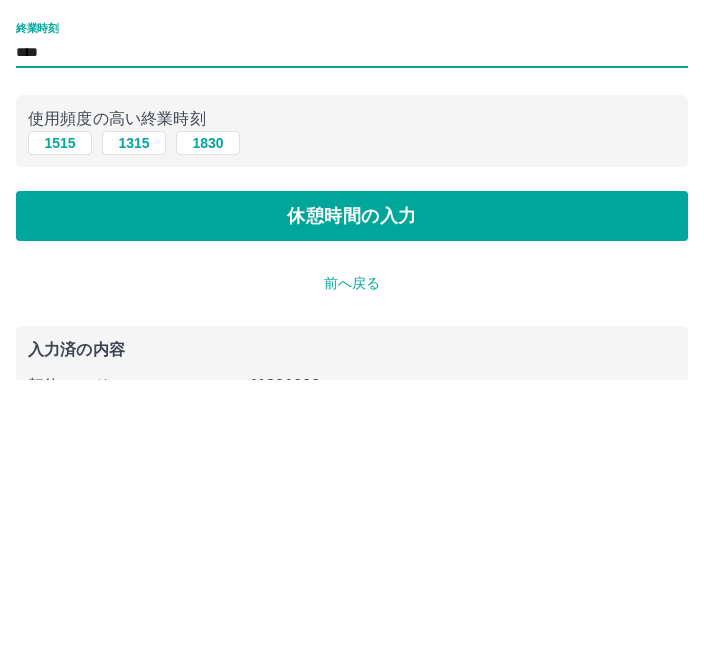 type on "****" 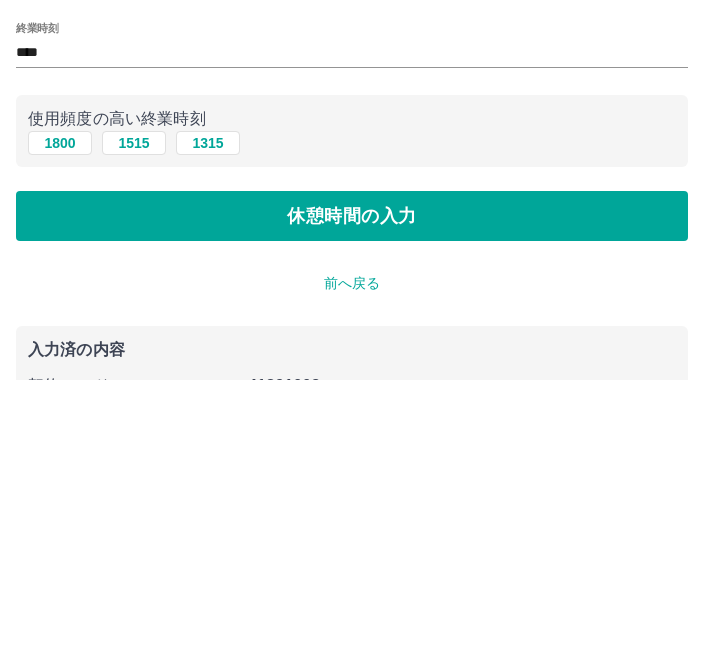 scroll, scrollTop: 156, scrollLeft: 0, axis: vertical 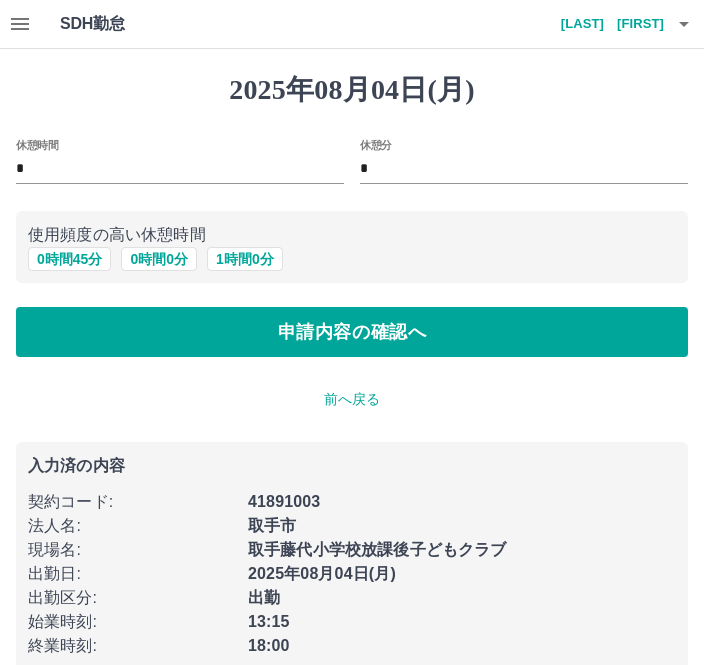 click on "申請内容の確認へ" at bounding box center (352, 332) 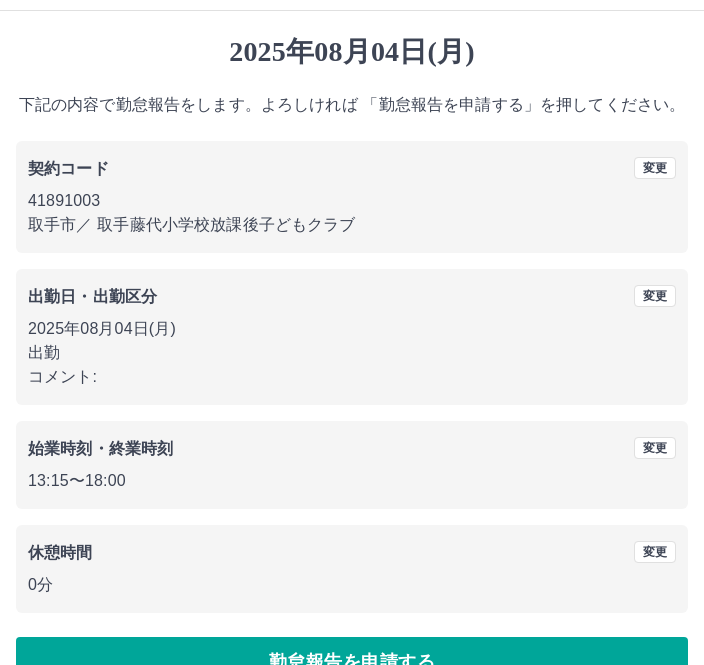 click on "出勤" at bounding box center (352, 353) 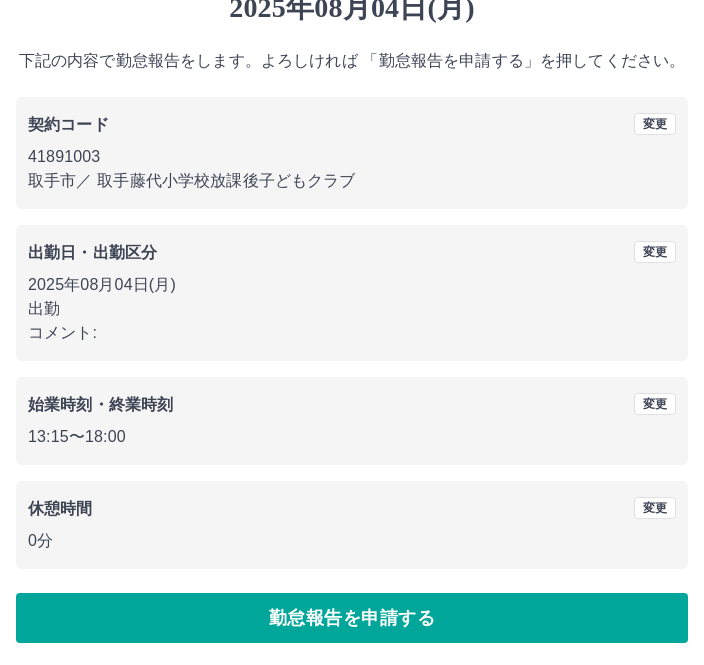scroll, scrollTop: 83, scrollLeft: 0, axis: vertical 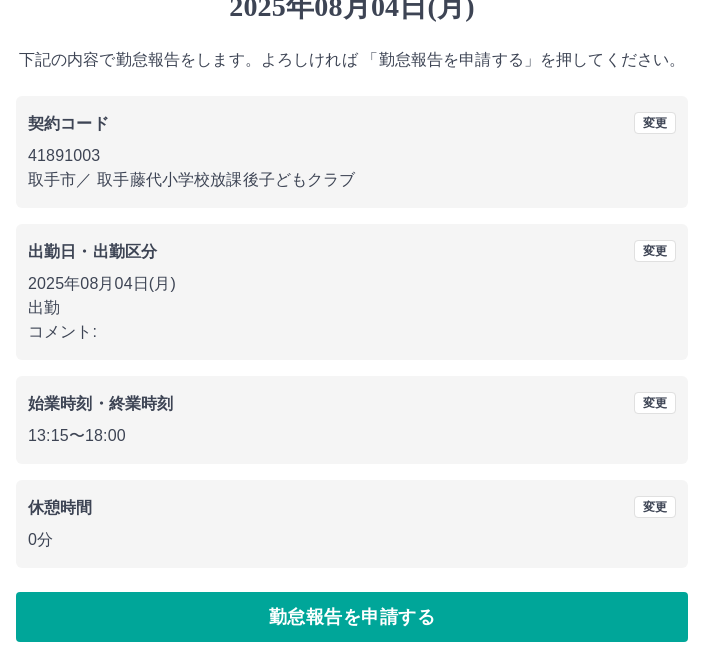 click on "勤怠報告を申請する" at bounding box center (352, 617) 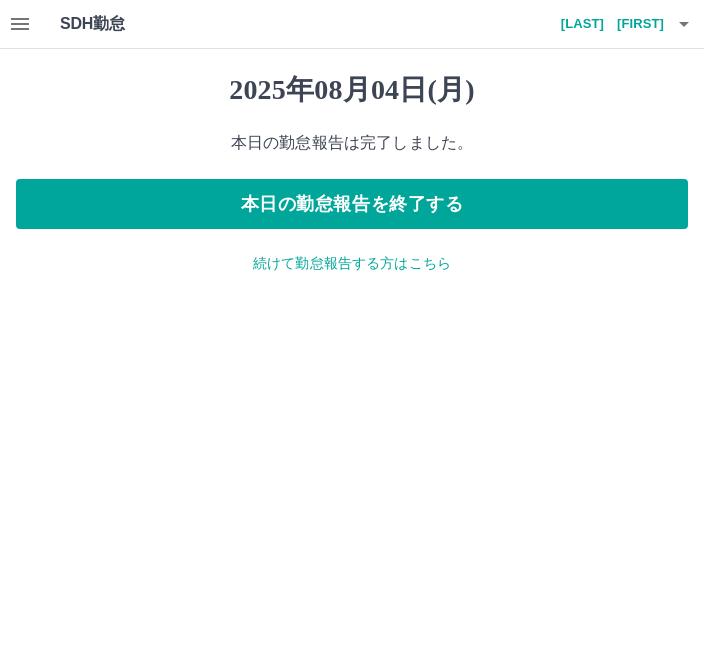 scroll, scrollTop: 0, scrollLeft: 0, axis: both 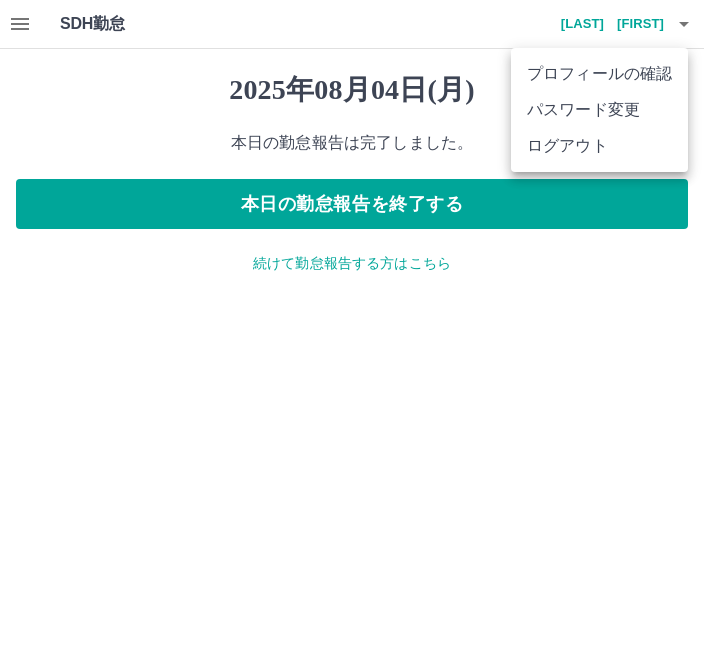 click on "ログアウト" at bounding box center (599, 146) 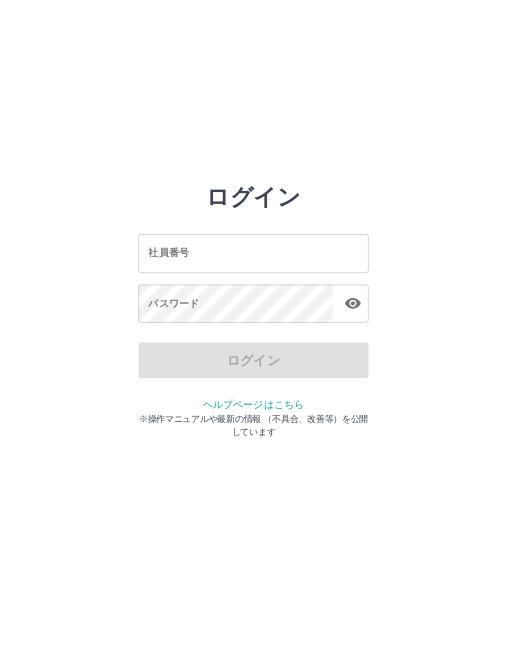 scroll, scrollTop: 0, scrollLeft: 0, axis: both 